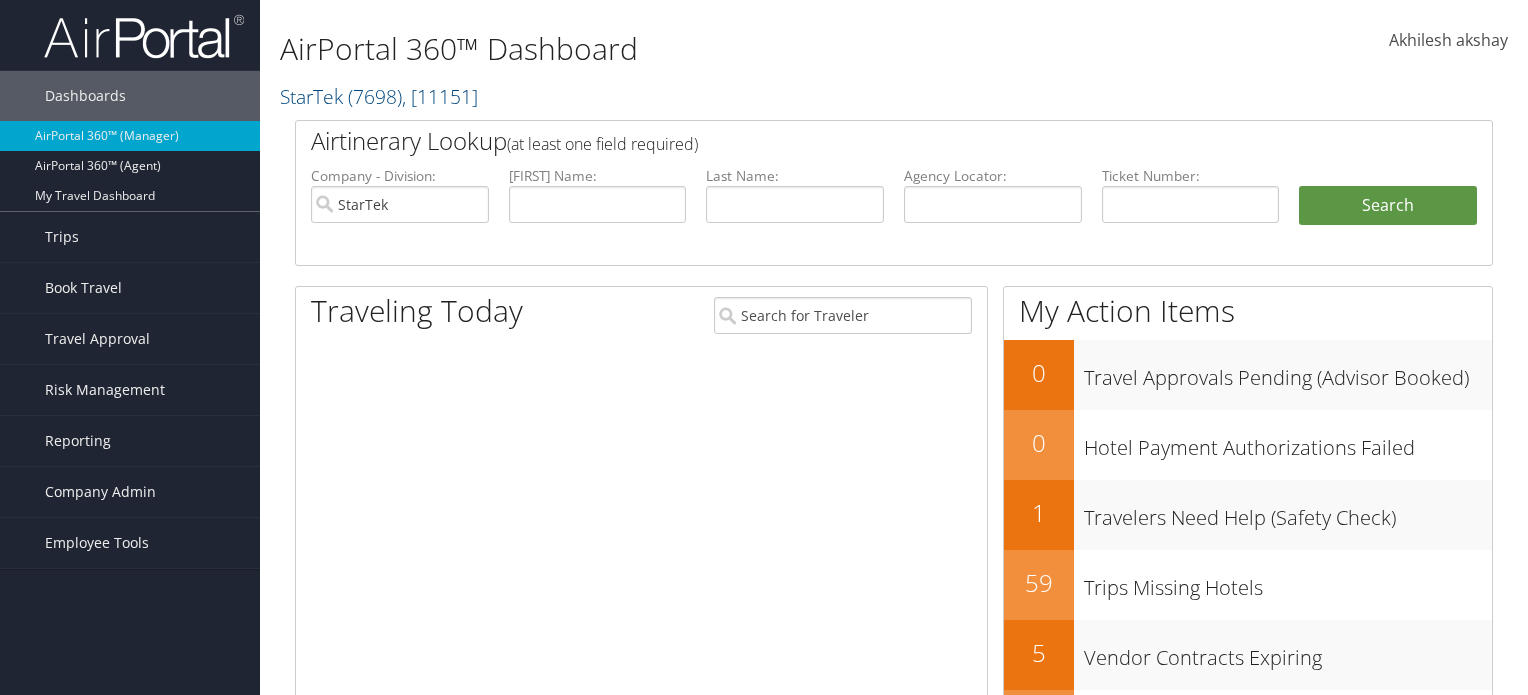 scroll, scrollTop: 0, scrollLeft: 0, axis: both 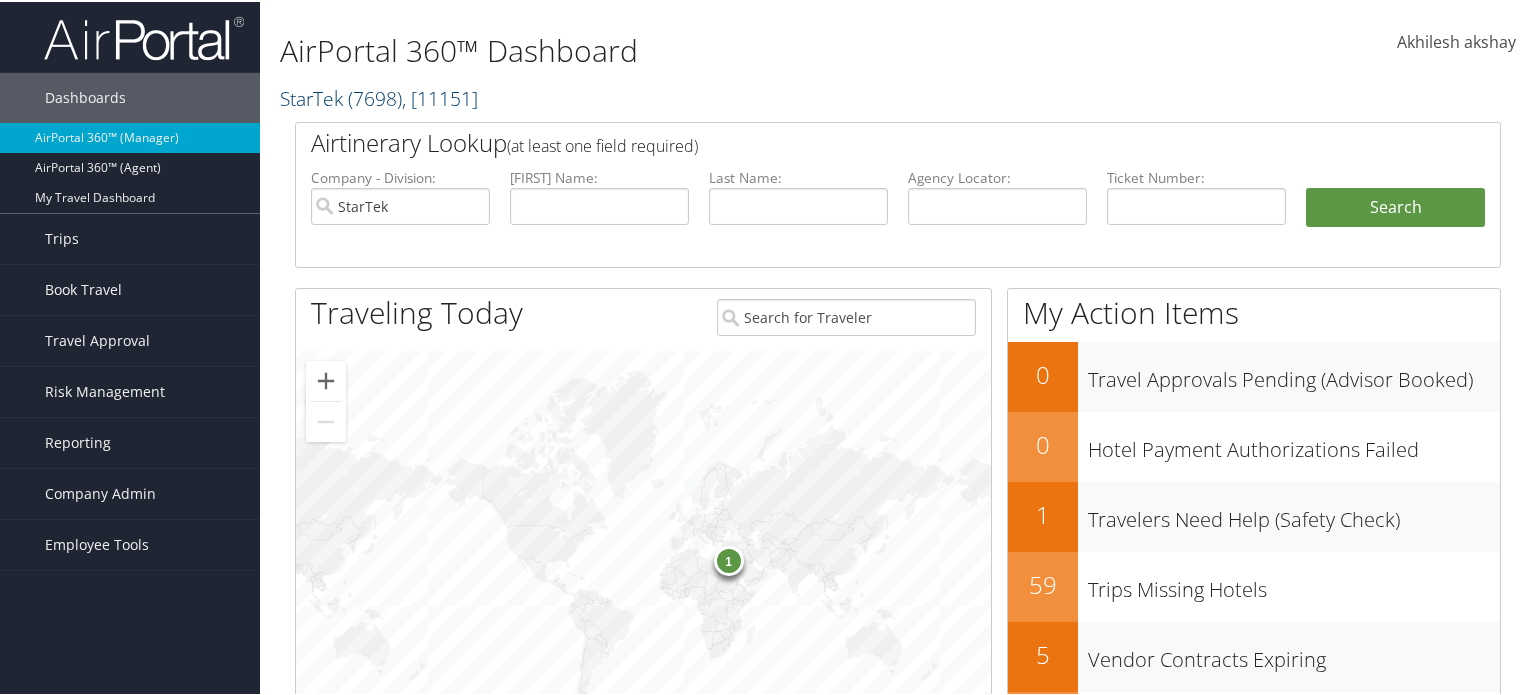 click on ", [ 11151 ]" at bounding box center (440, 96) 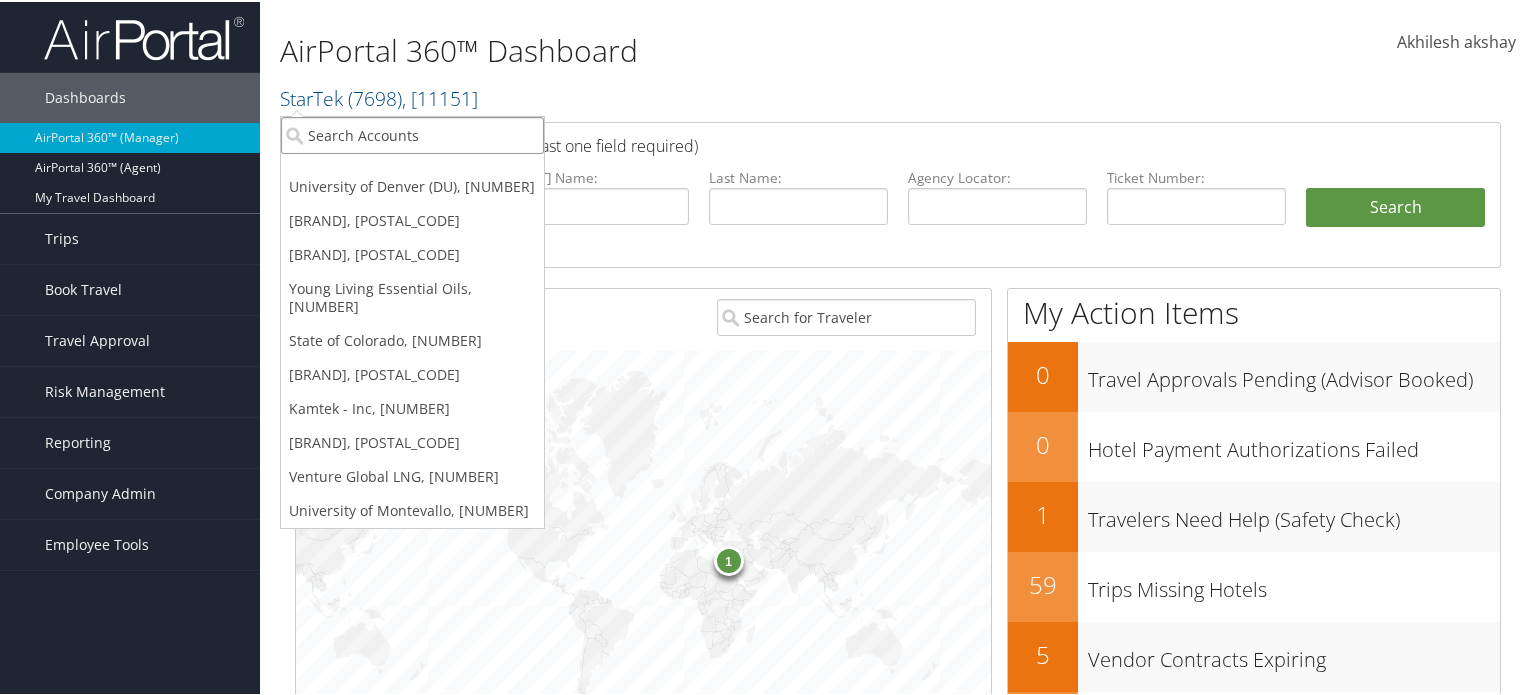 click at bounding box center [412, 133] 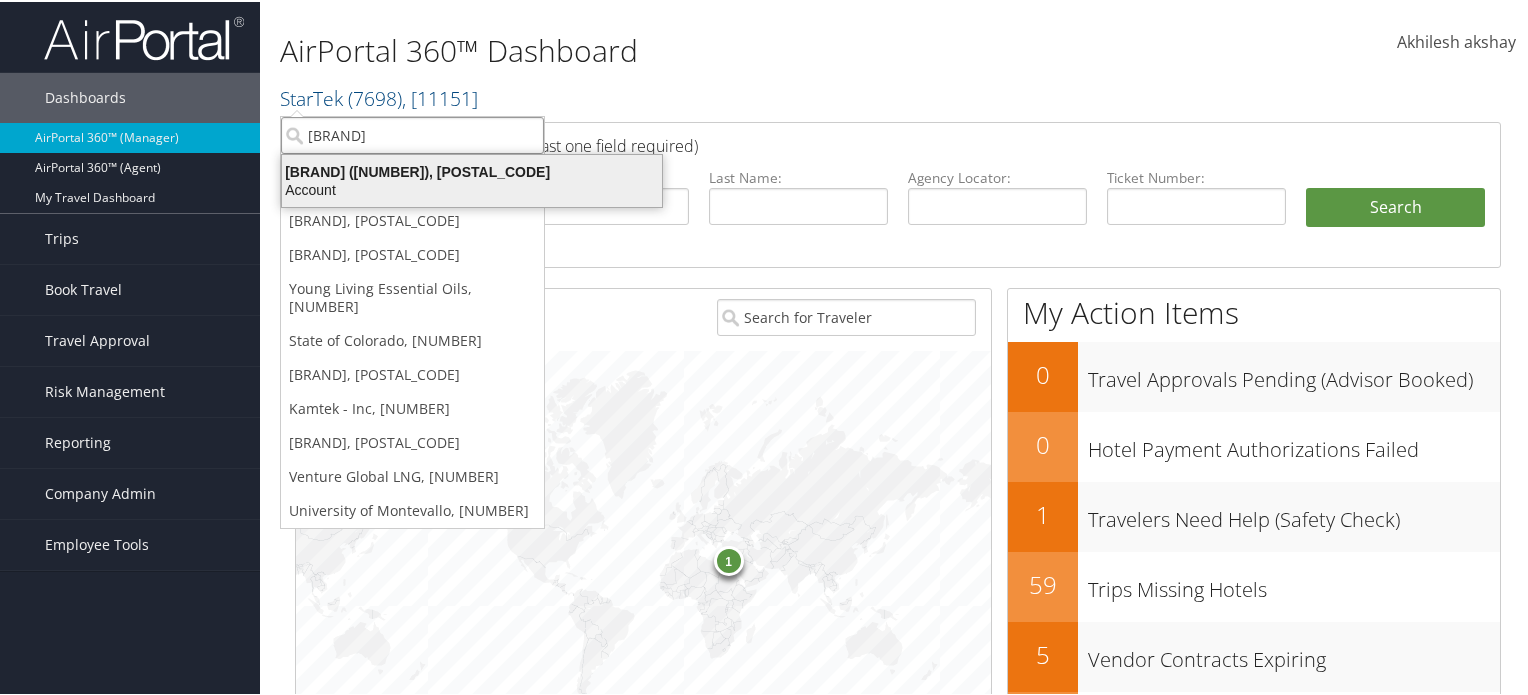 click on "Pacific Lutheran University (302046), [45719]" at bounding box center [472, 170] 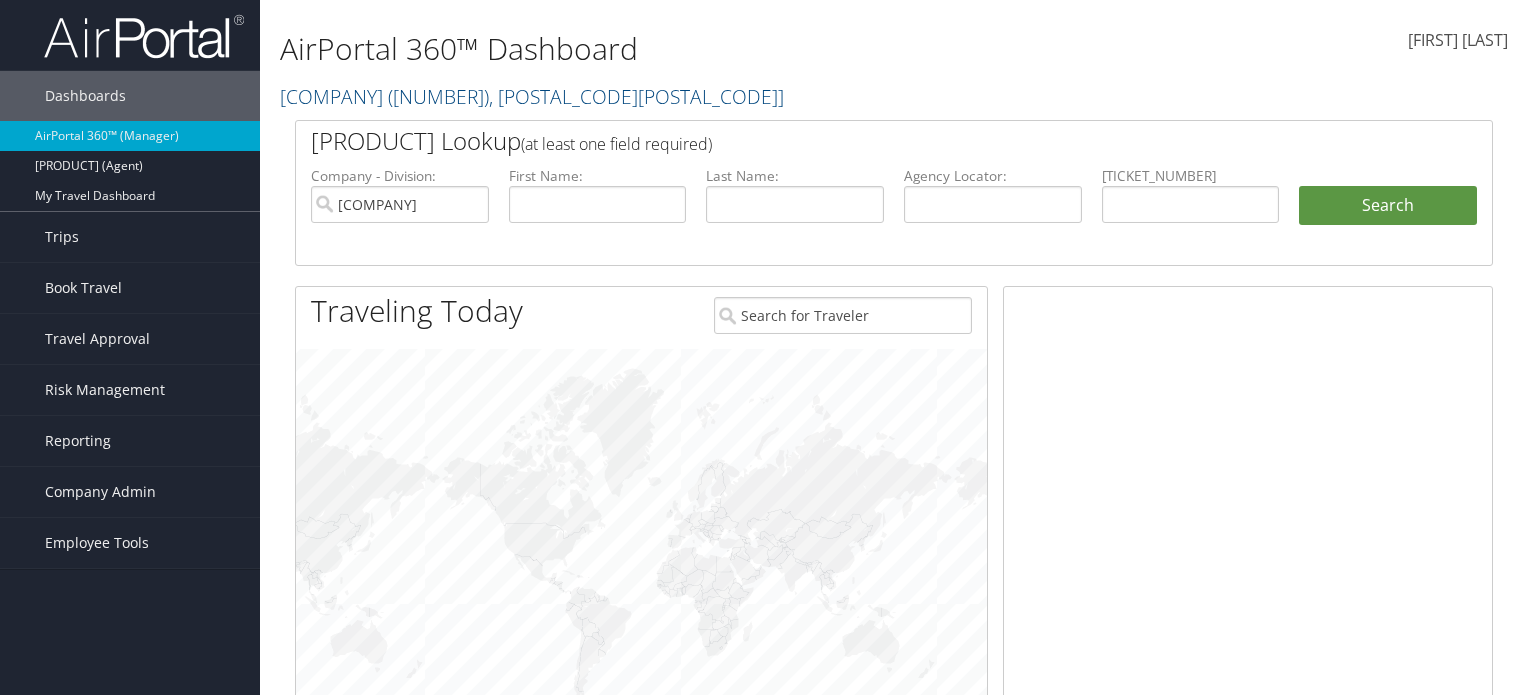 scroll, scrollTop: 0, scrollLeft: 0, axis: both 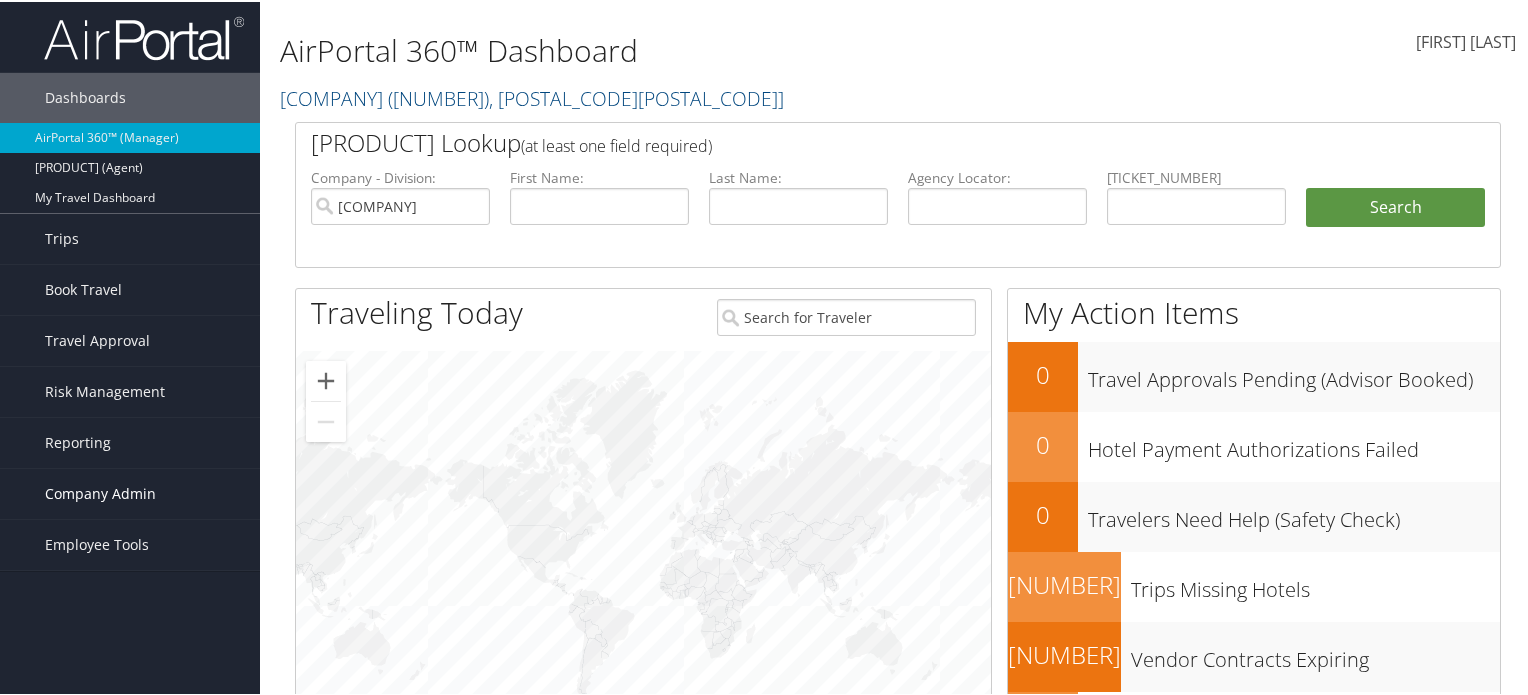 click on "[COMPANY NAME]" at bounding box center [100, 492] 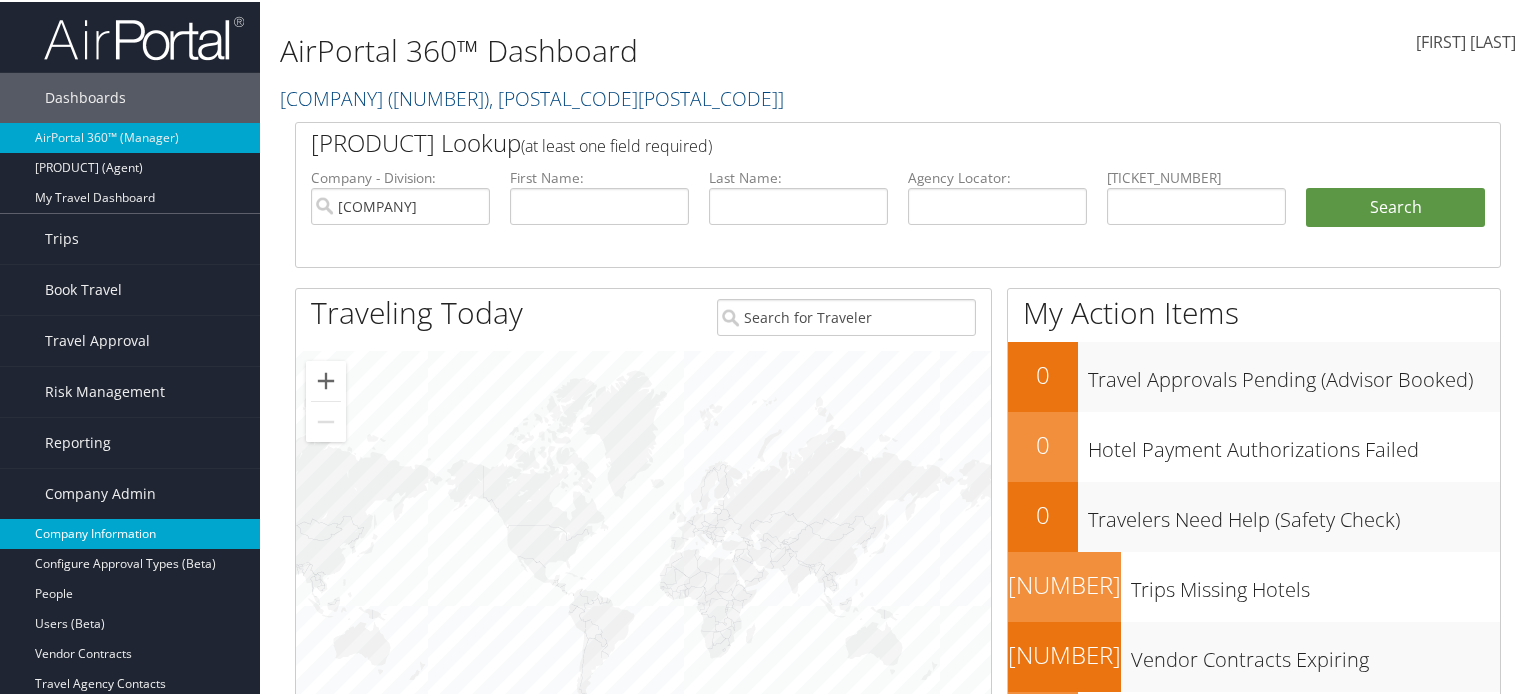 click on "Company Information" at bounding box center [130, 532] 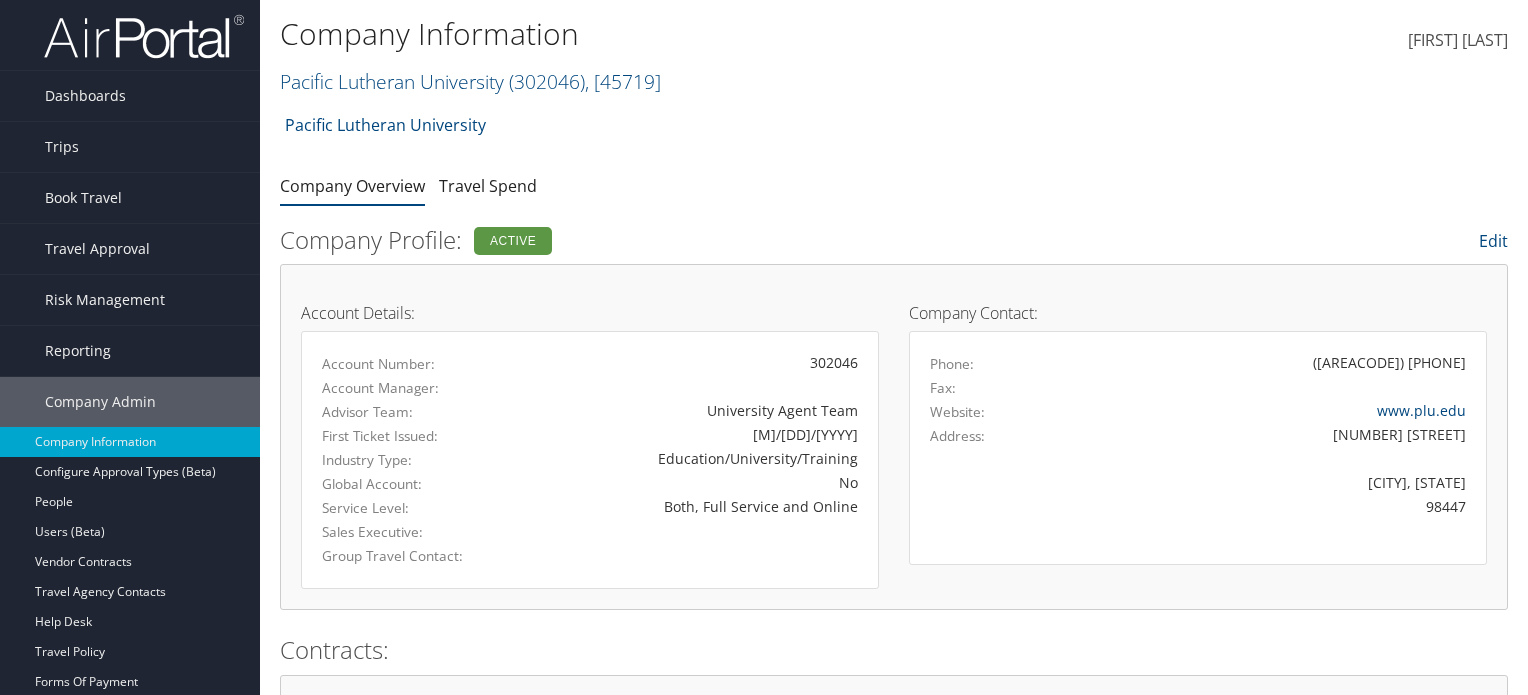 scroll, scrollTop: 0, scrollLeft: 0, axis: both 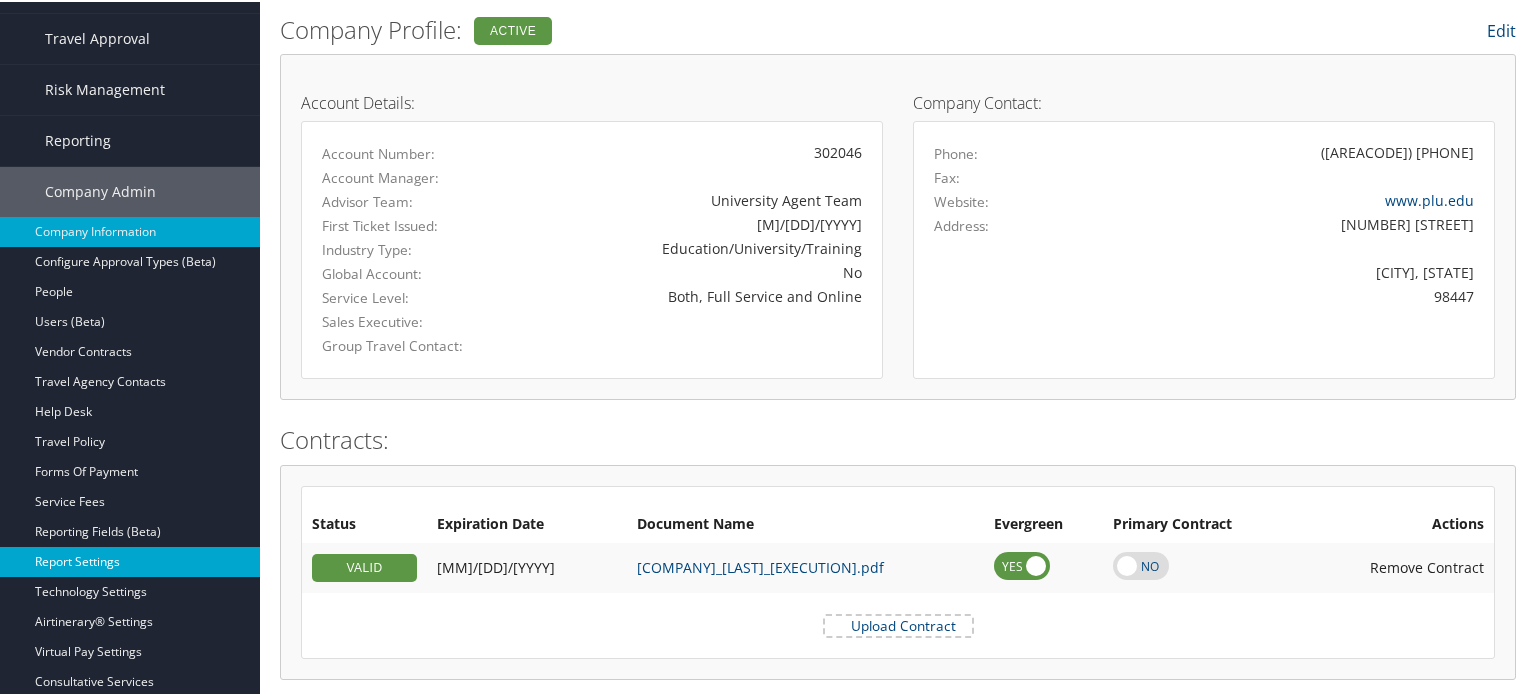 click on "Report Settings" at bounding box center [130, 560] 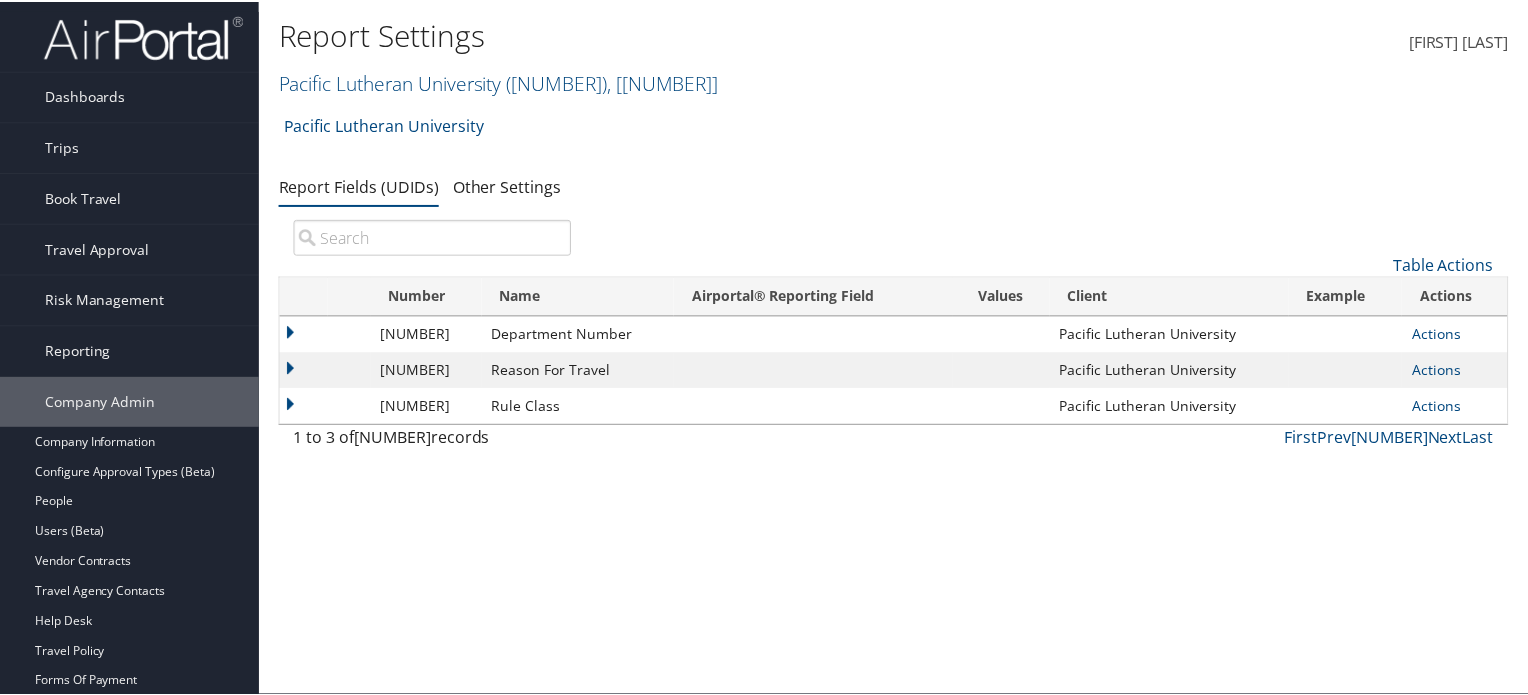 scroll, scrollTop: 0, scrollLeft: 0, axis: both 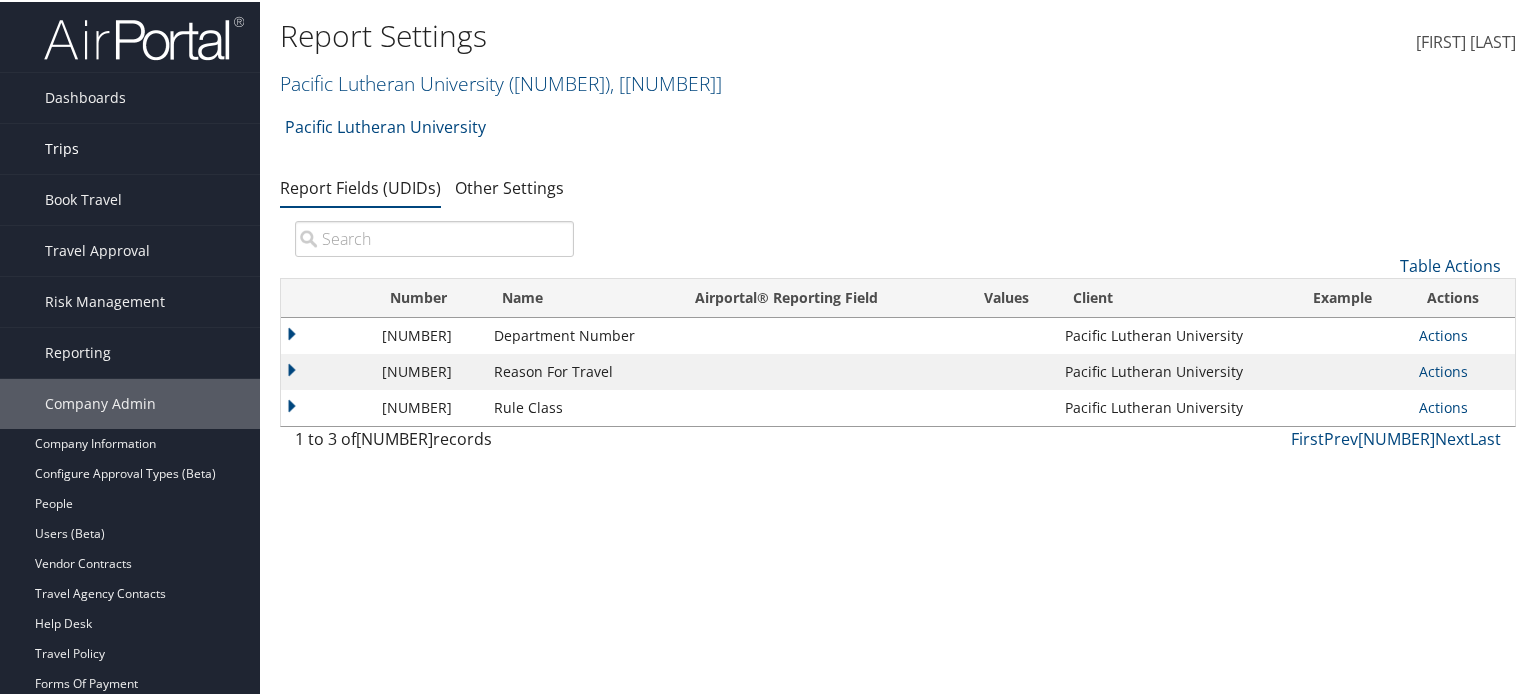 click on "Trips" at bounding box center (130, 147) 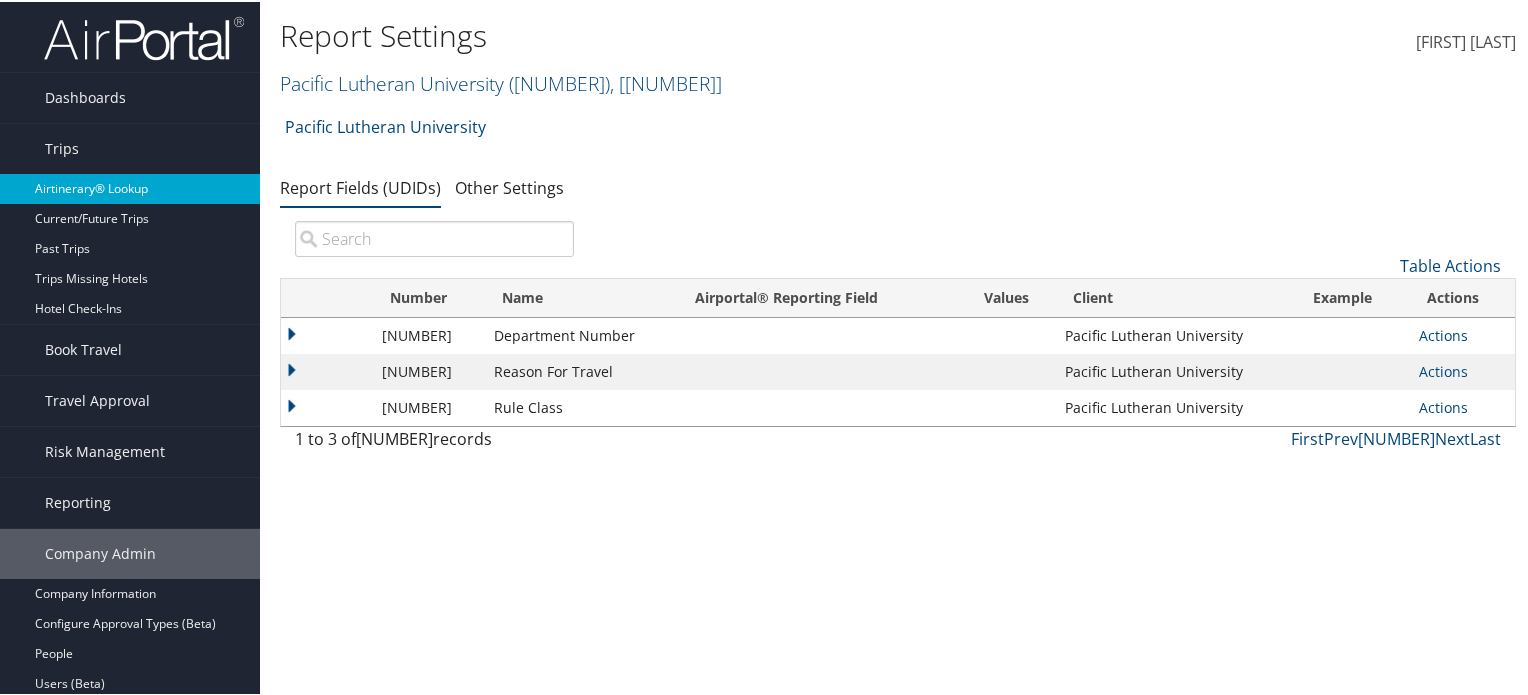 click on "Airtinerary® Lookup" at bounding box center (130, 187) 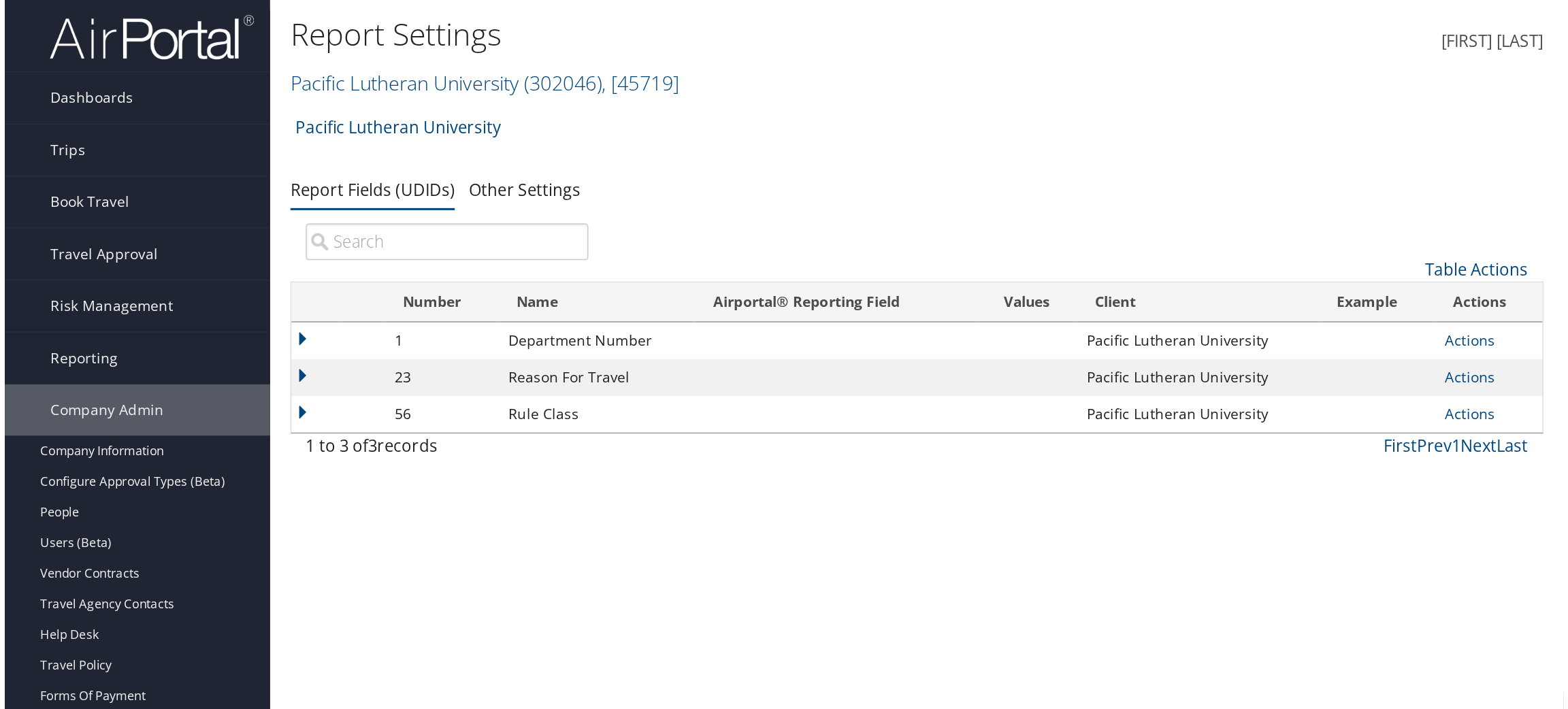 scroll, scrollTop: 0, scrollLeft: 0, axis: both 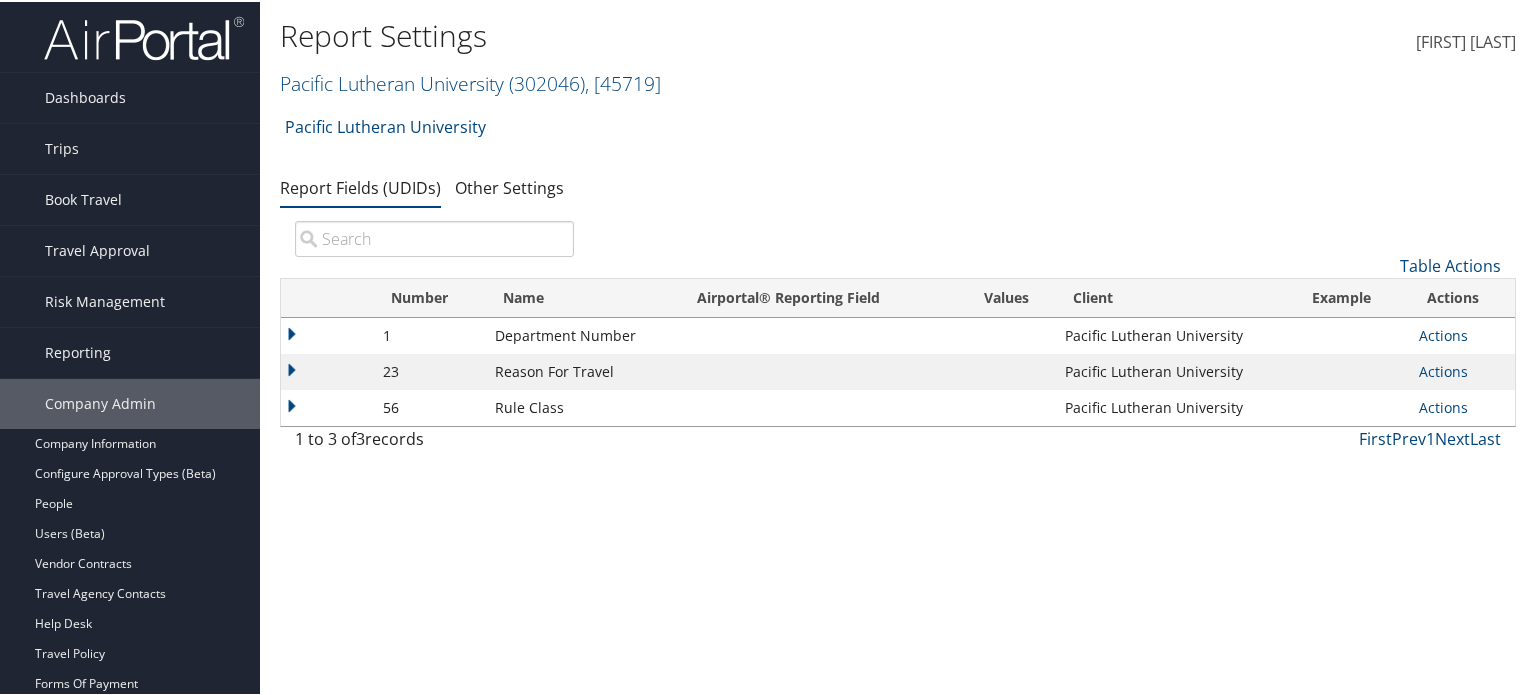 click on "Report Settings
Pacific Lutheran University   ( 302046 )  , [ 45719 ]    Pacific Lutheran University     University of Denver (DU)     Rimini Street     StarTek     Young Living Essential Oils     State of Colorado     Ducommun, Inc.     Kamtek - Inc     Magna     Venture Global LNG
Pacific Lutheran University, [45719]
University of Denver (DU), [31281]
Rimini Street, [39910]
StarTek, [11151]
Young Living Essential Oils, [11461]
State of Colorado, [26955]
Ducommun, Inc., [28637]
Kamtek - Inc, [15471]
Magna, [14310]
Venture Global LNG, [37739]" at bounding box center [898, 347] 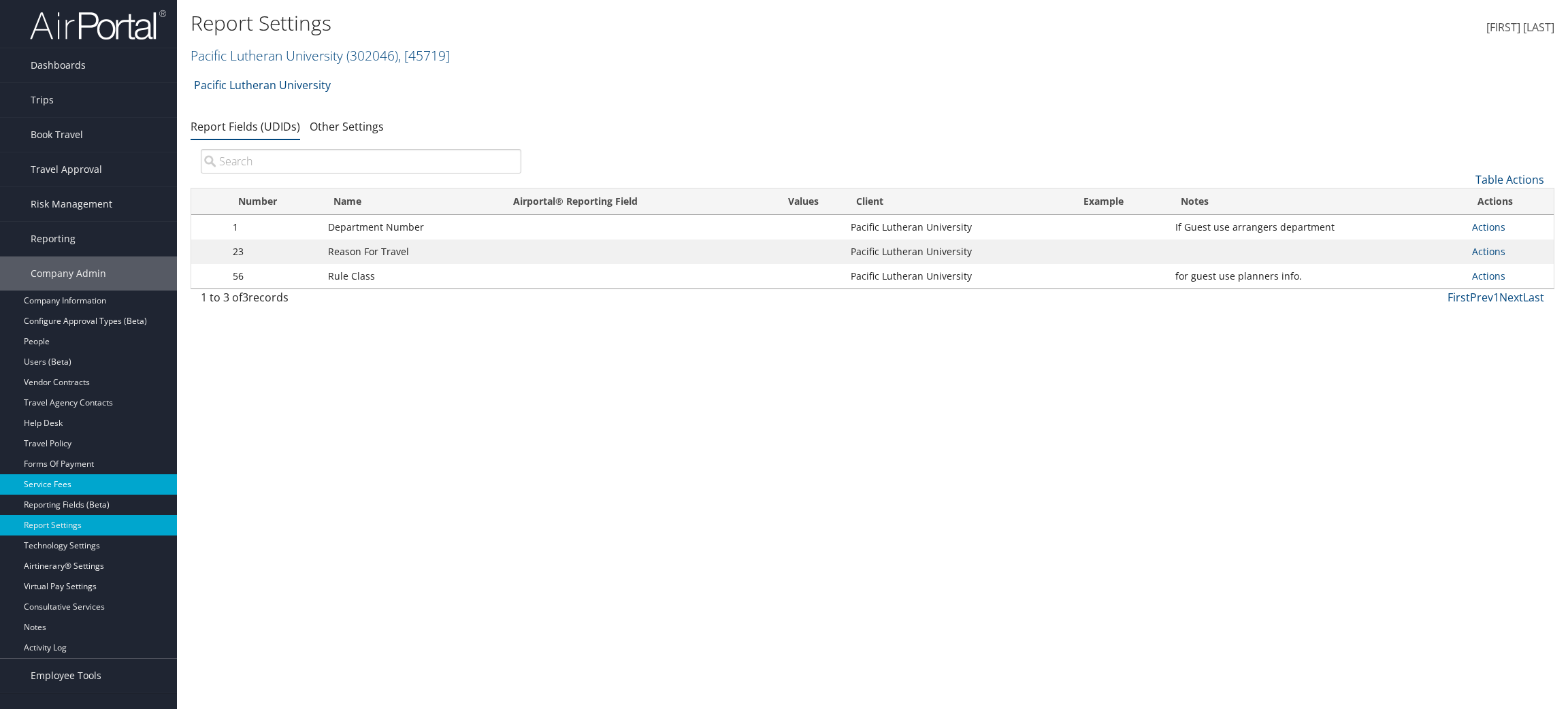 click on "Service Fees" at bounding box center (88, 484) 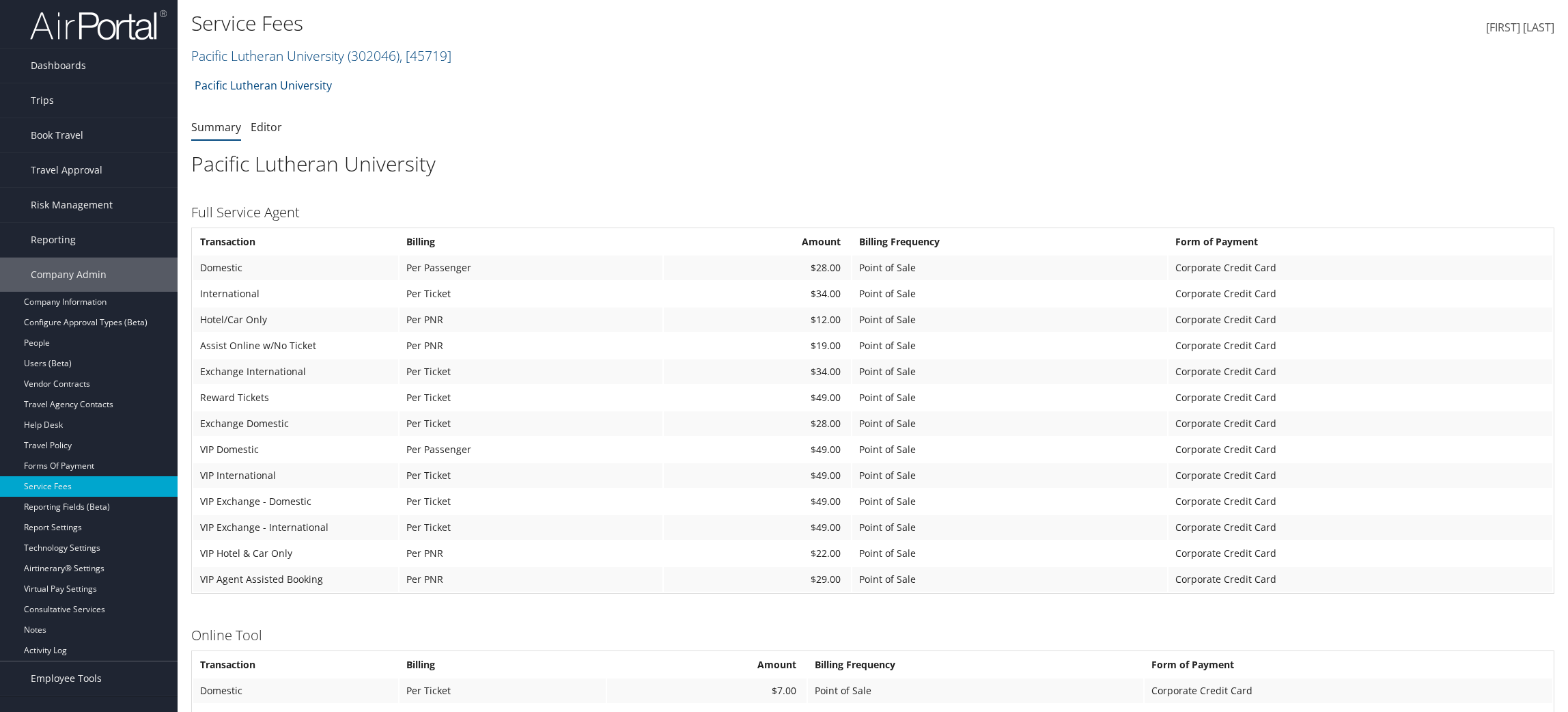 scroll, scrollTop: 0, scrollLeft: 0, axis: both 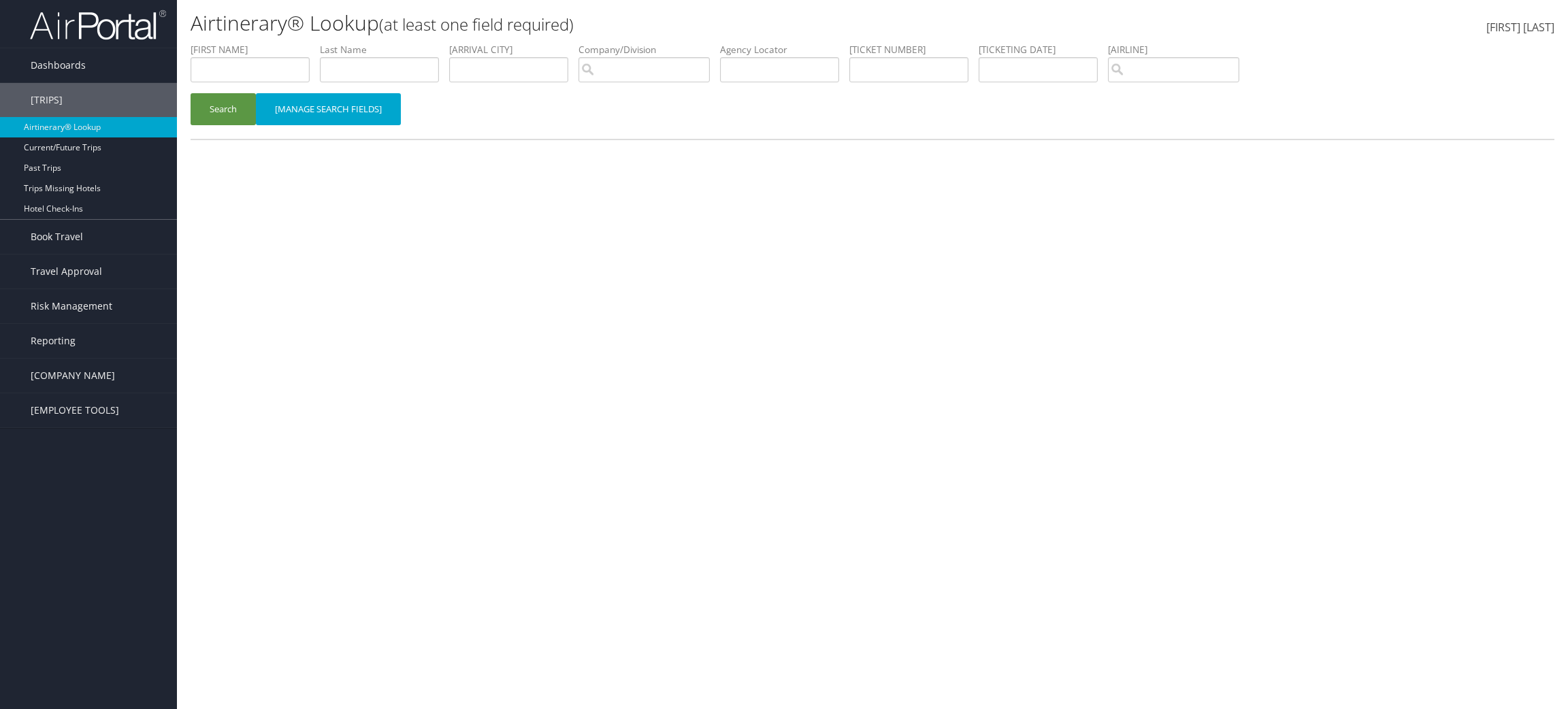 click on "Ticket Number" at bounding box center (914, 67) 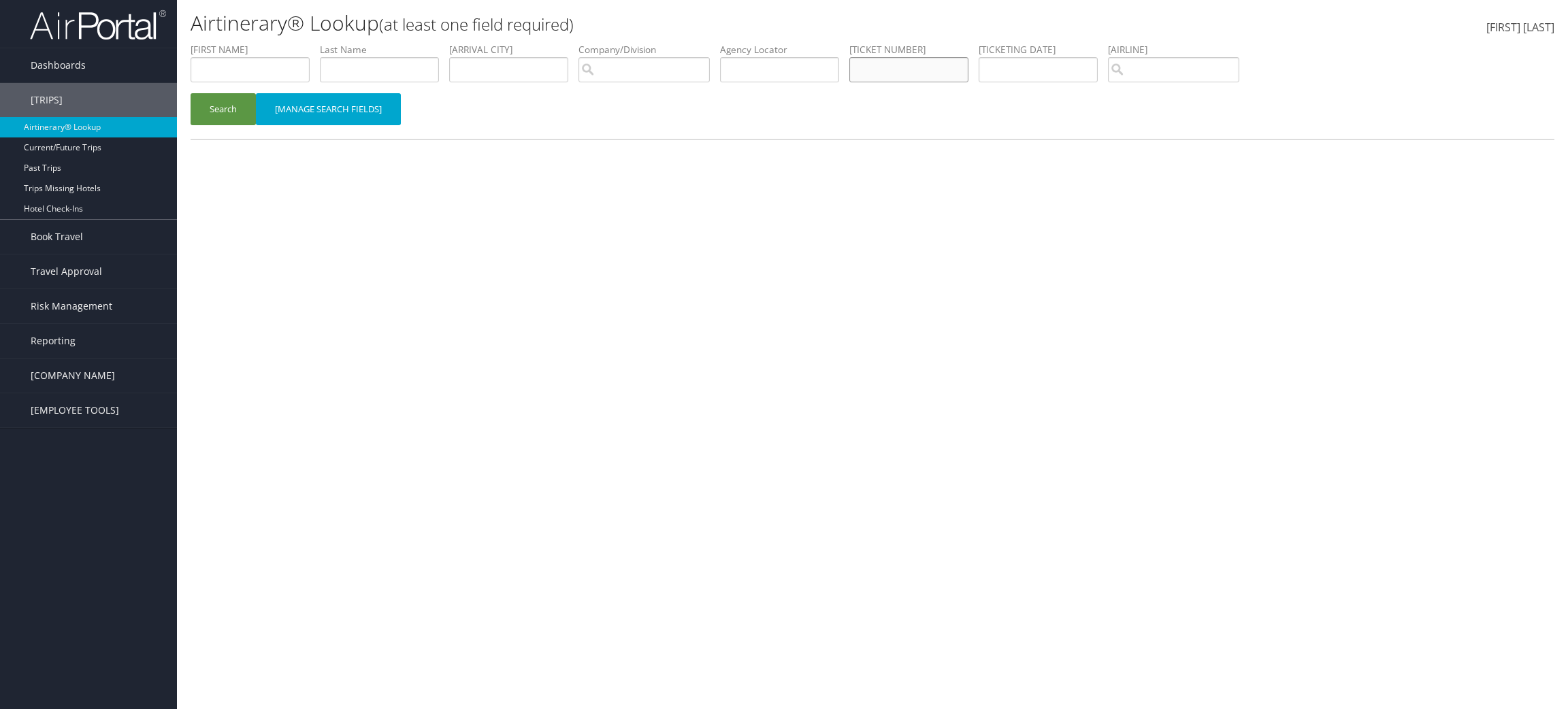 click at bounding box center (250, 69) 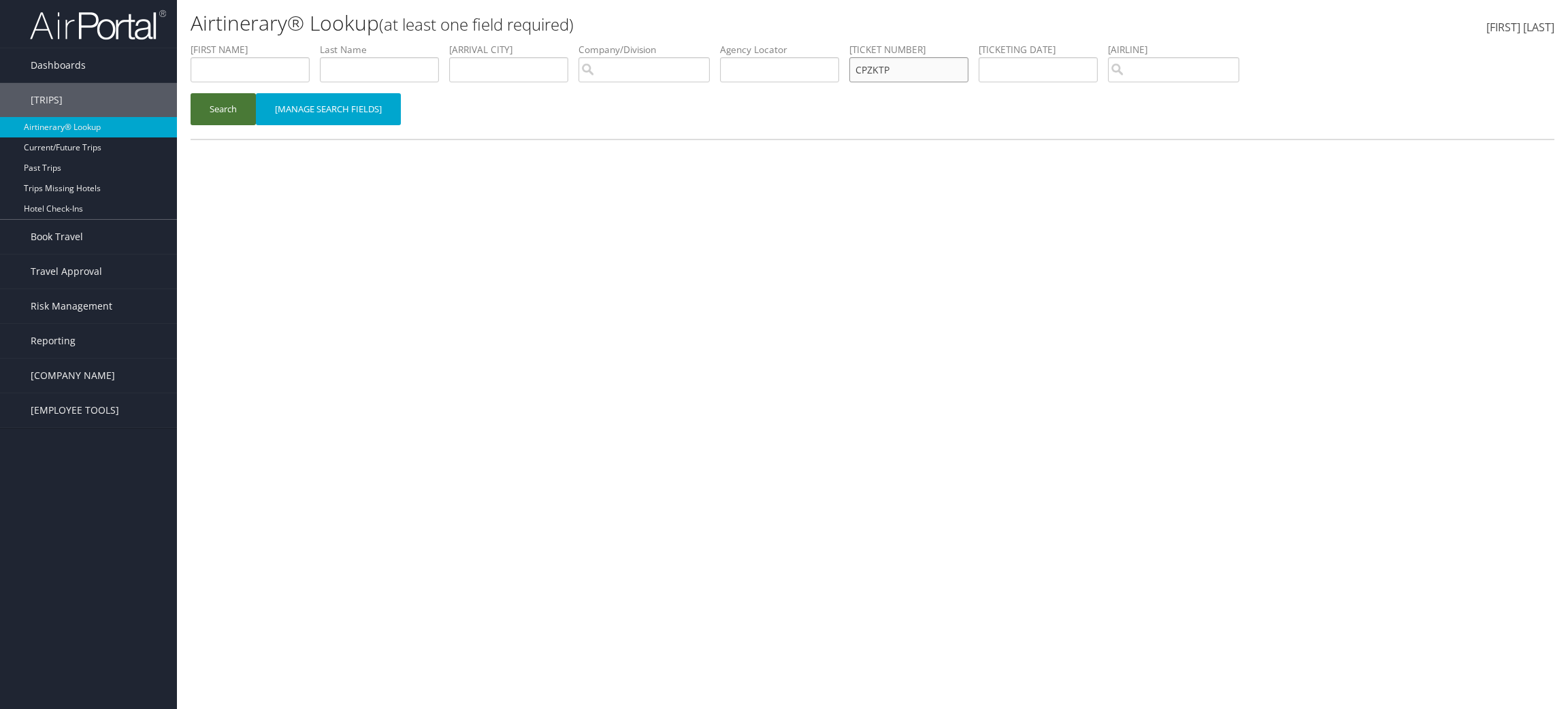 type on "CPZKTP" 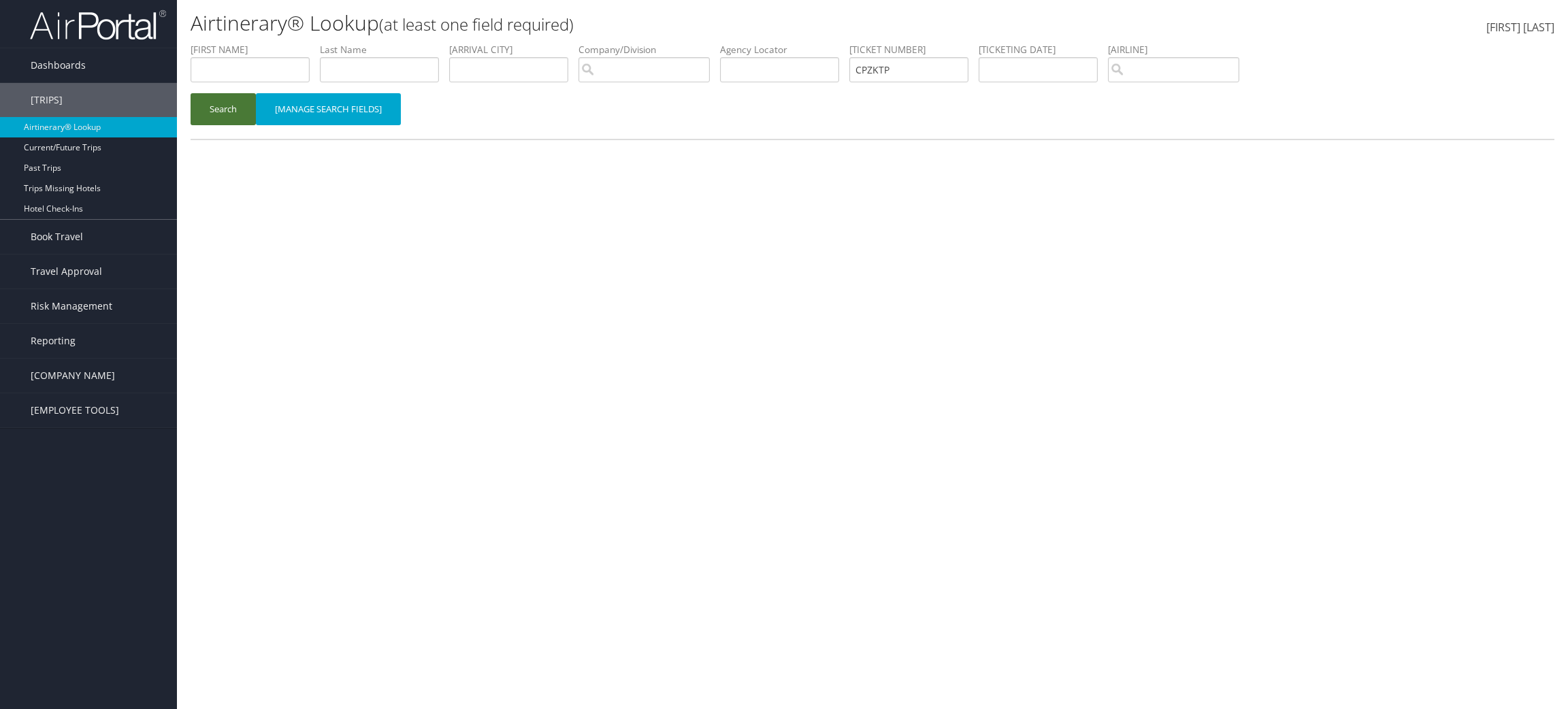 click on "Search" at bounding box center [223, 109] 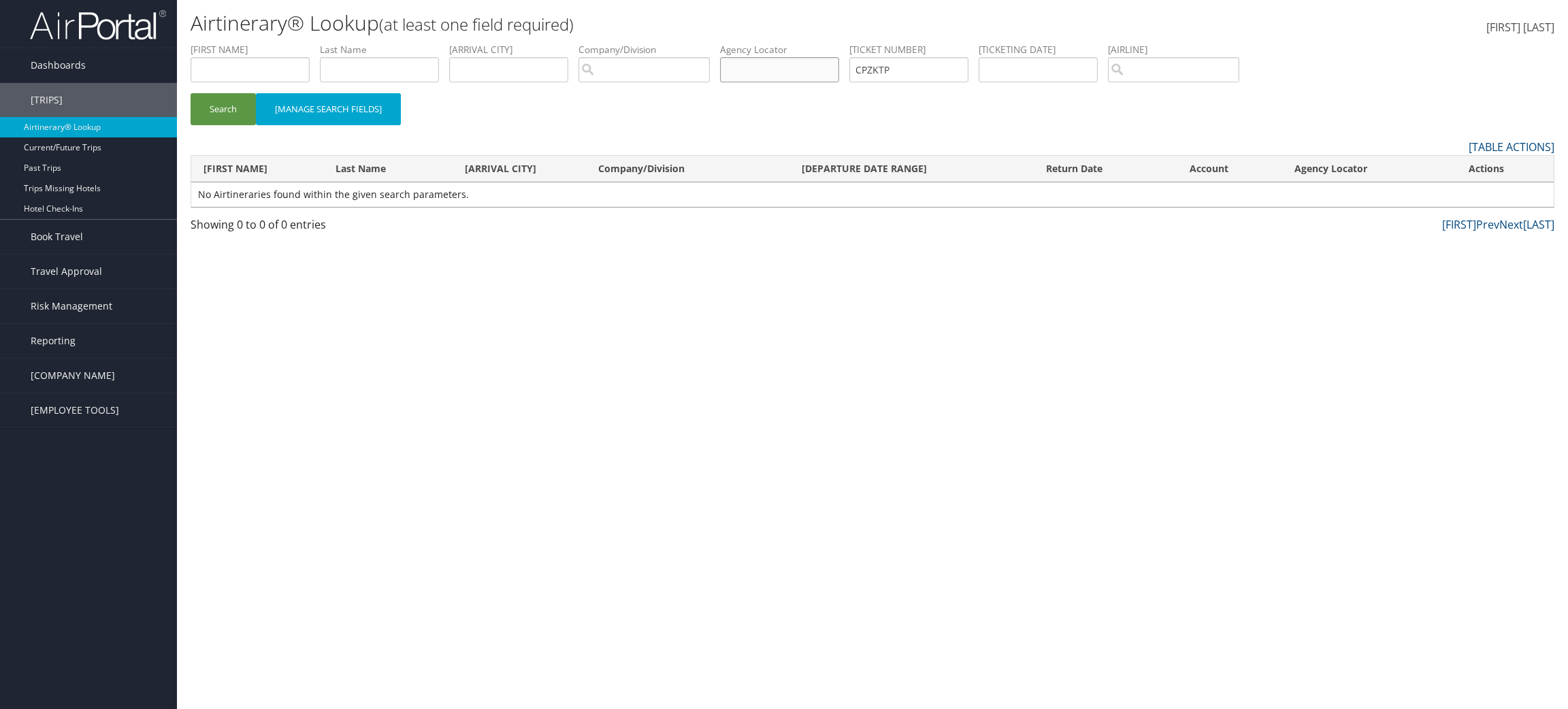 click at bounding box center (250, 69) 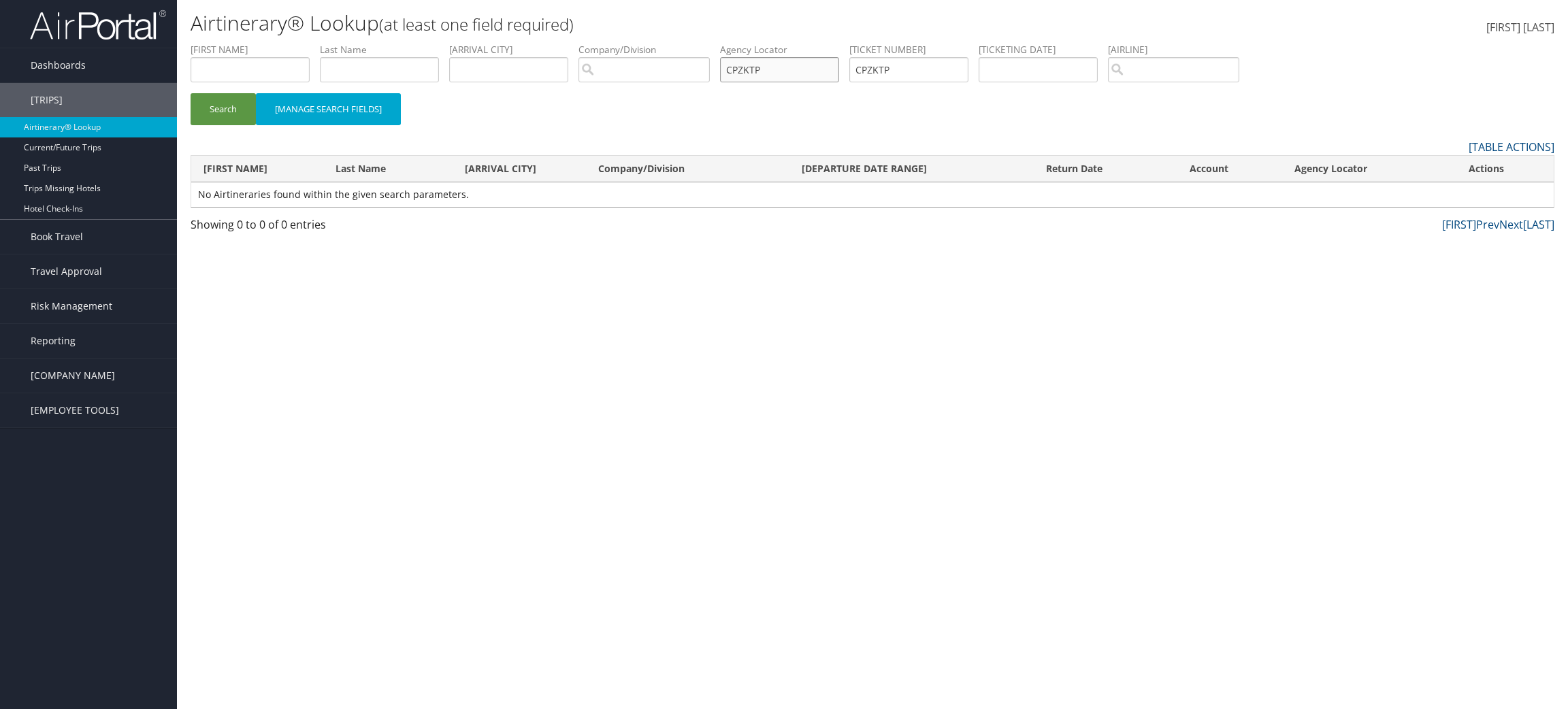 type on "CPZKTP" 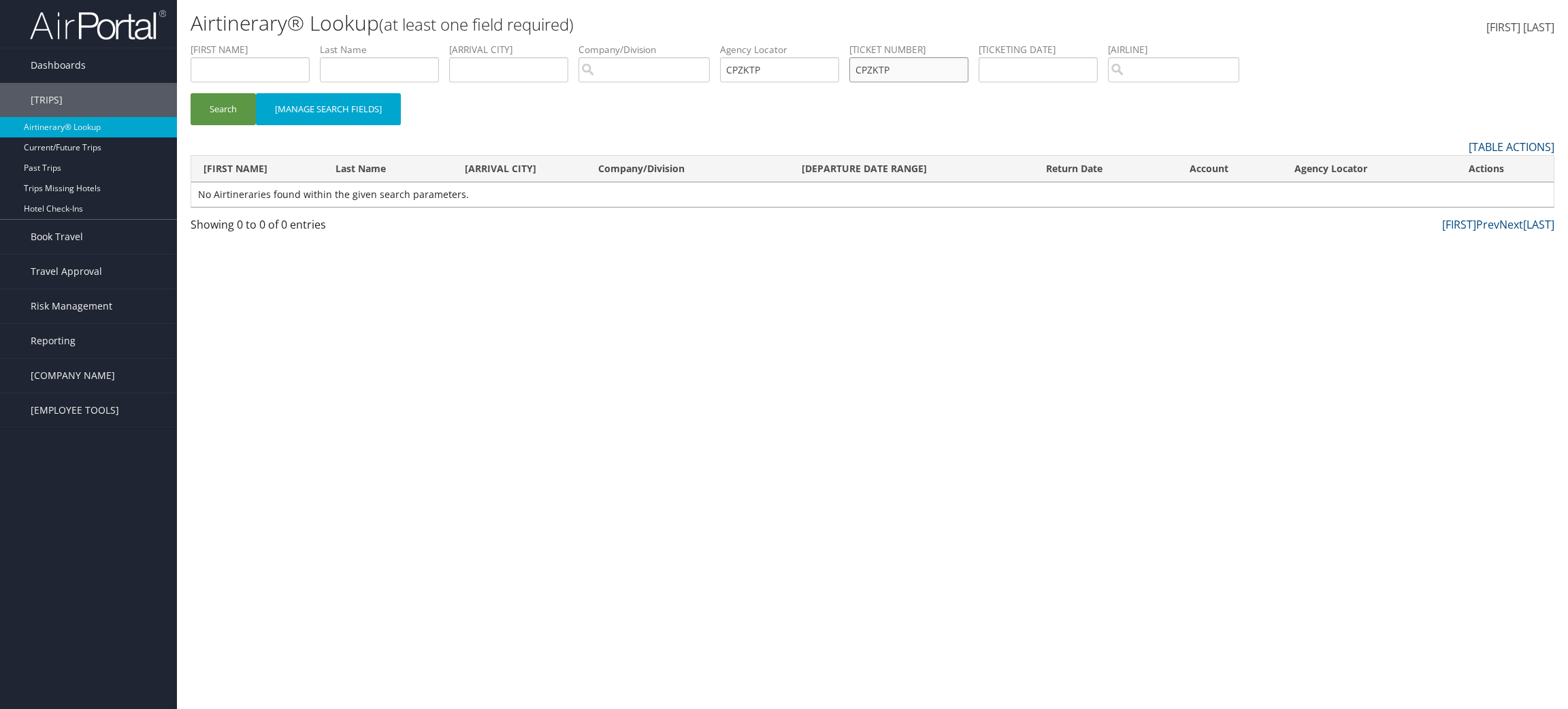 click on "CPZKTP" at bounding box center (250, 69) 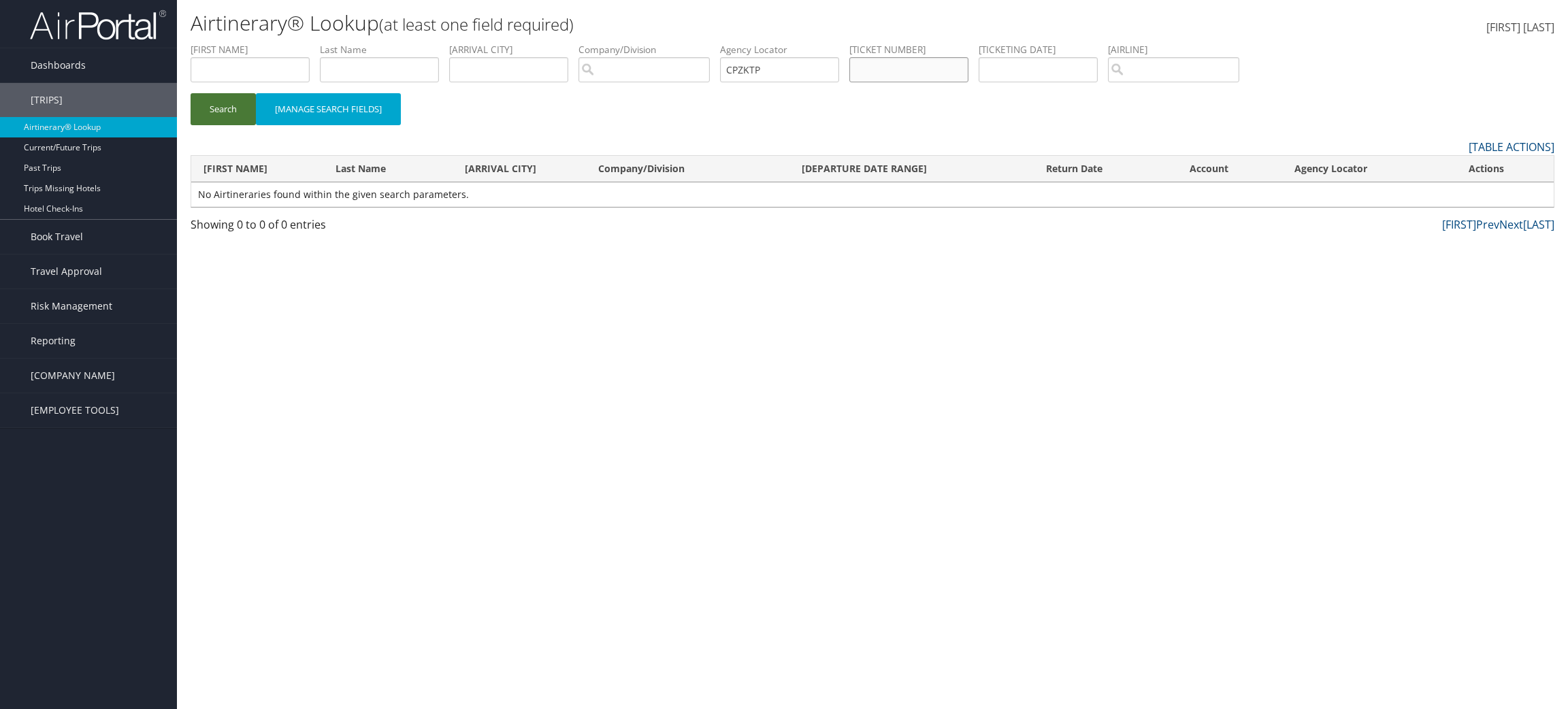 type 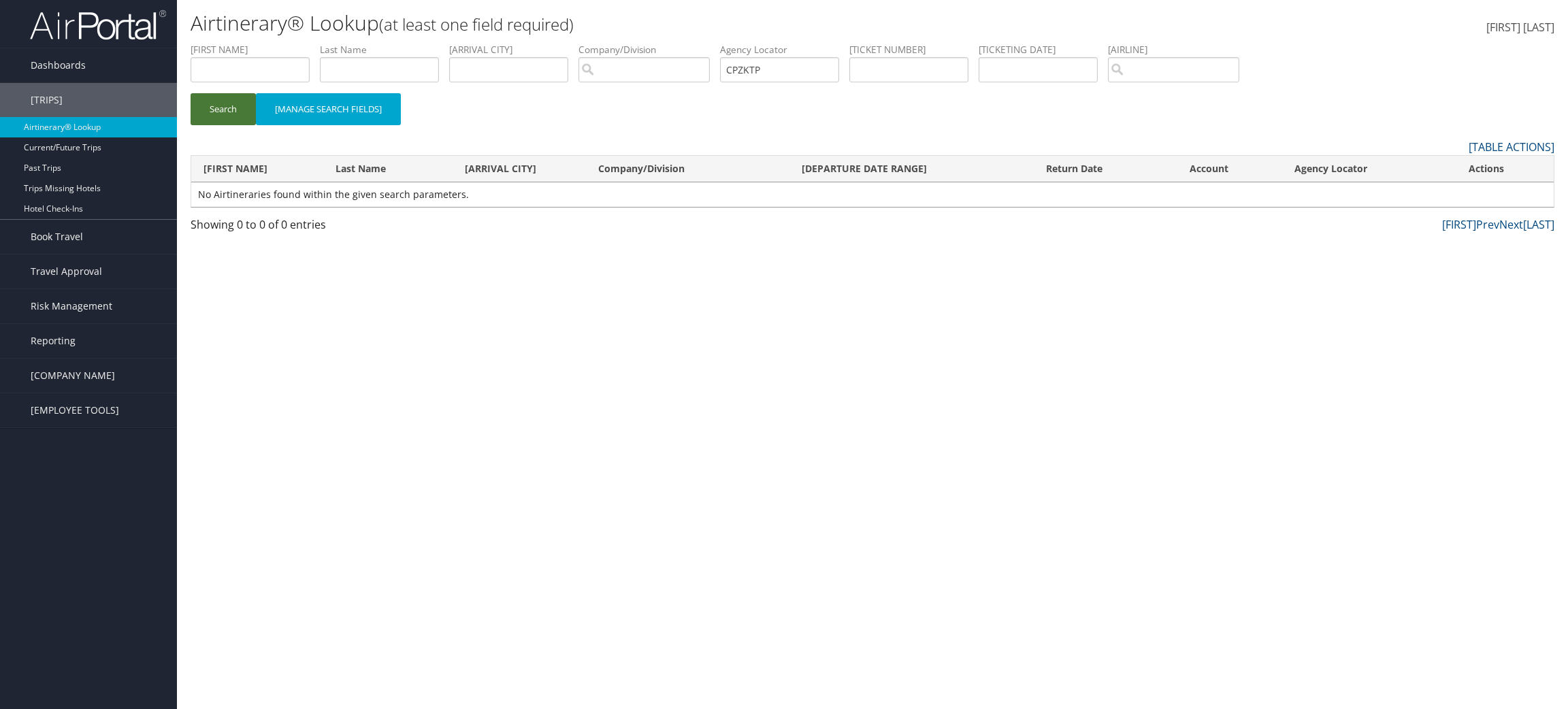 click on "Search" at bounding box center (223, 109) 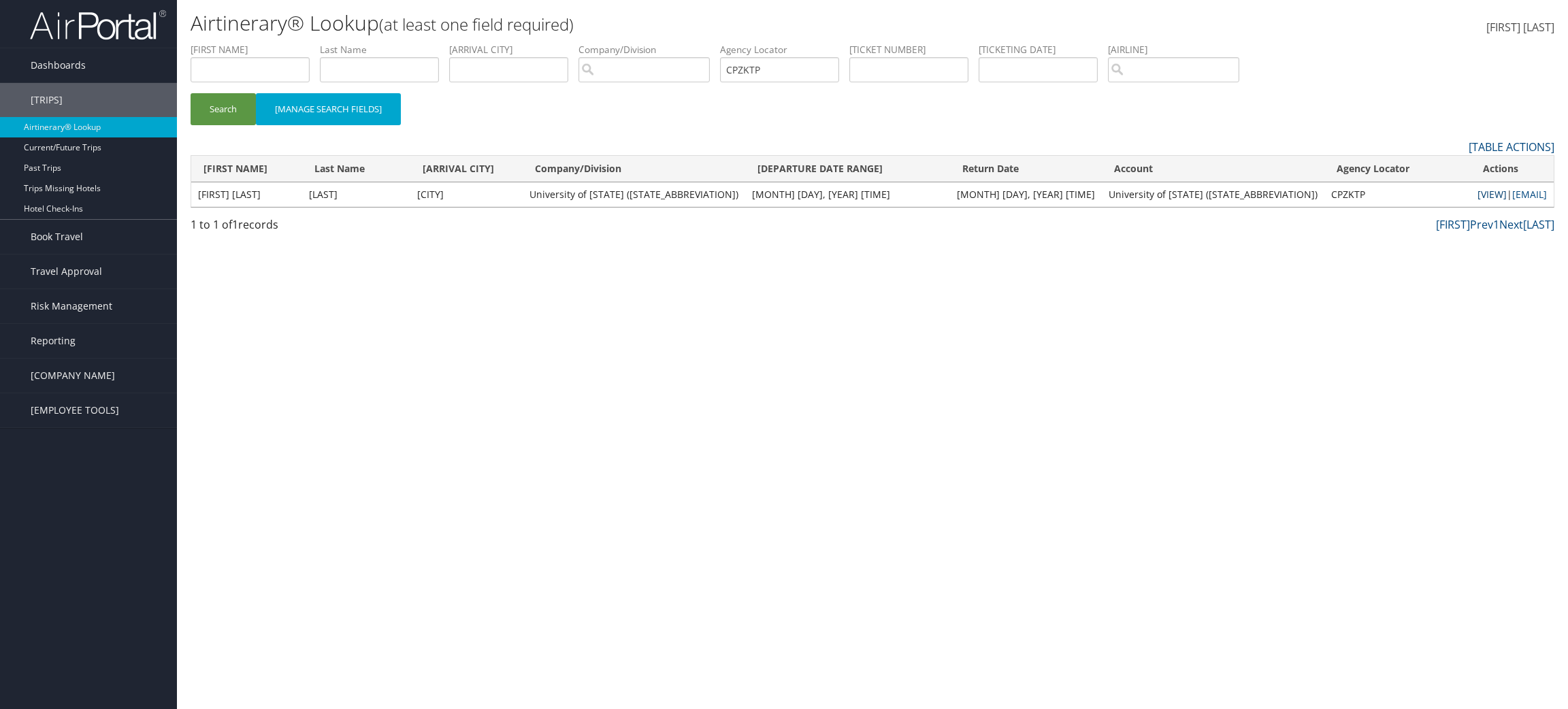 click on "View" at bounding box center (1492, 194) 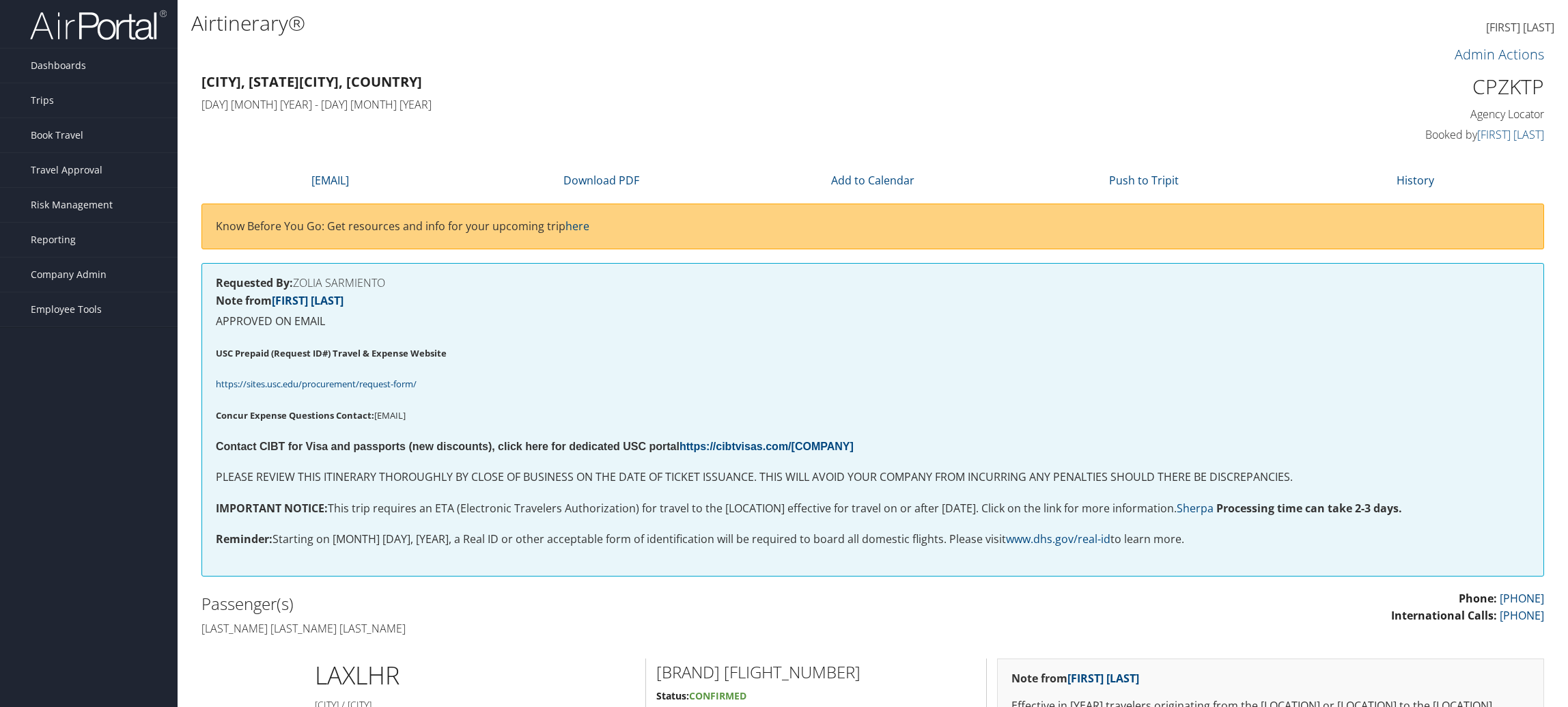 scroll, scrollTop: 0, scrollLeft: 0, axis: both 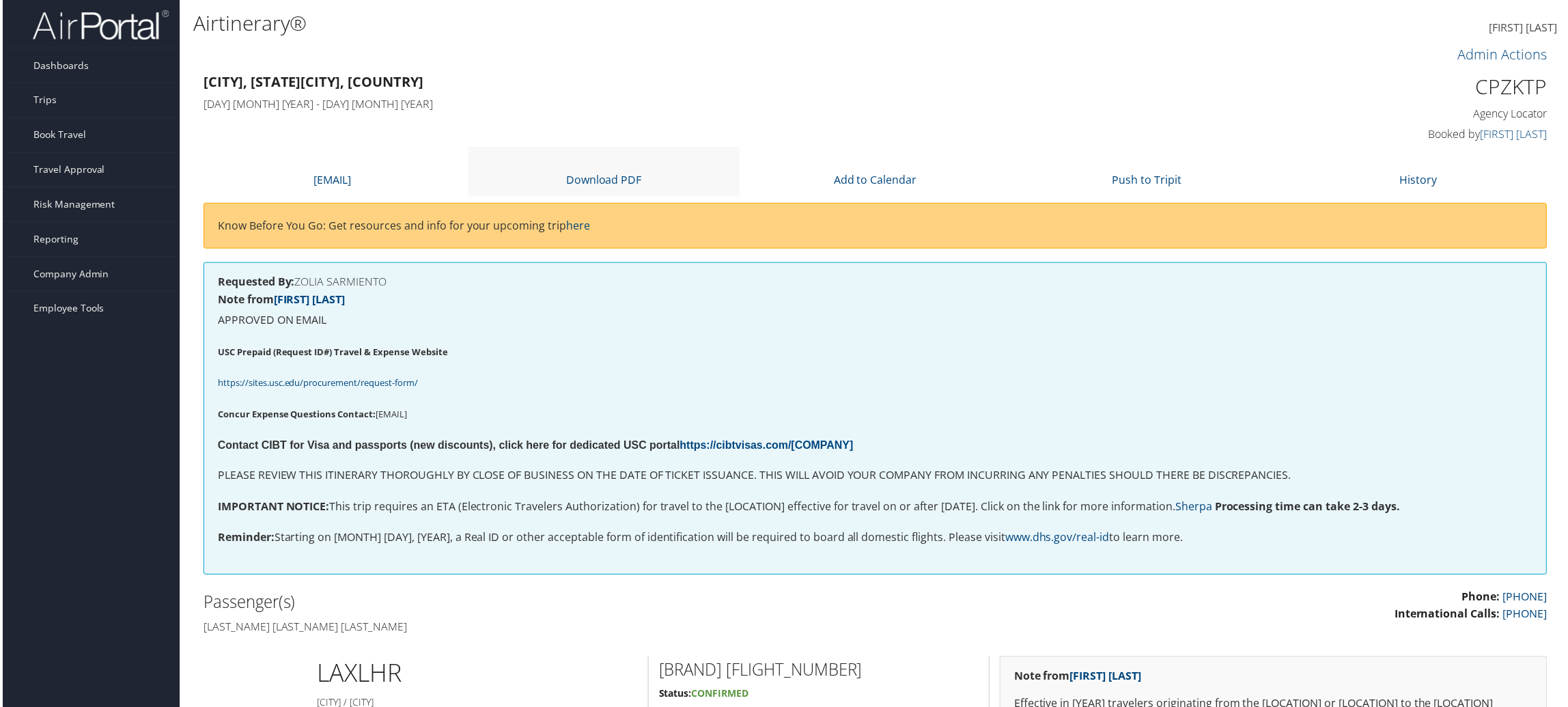 click on "Download PDF" at bounding box center [603, 171] 